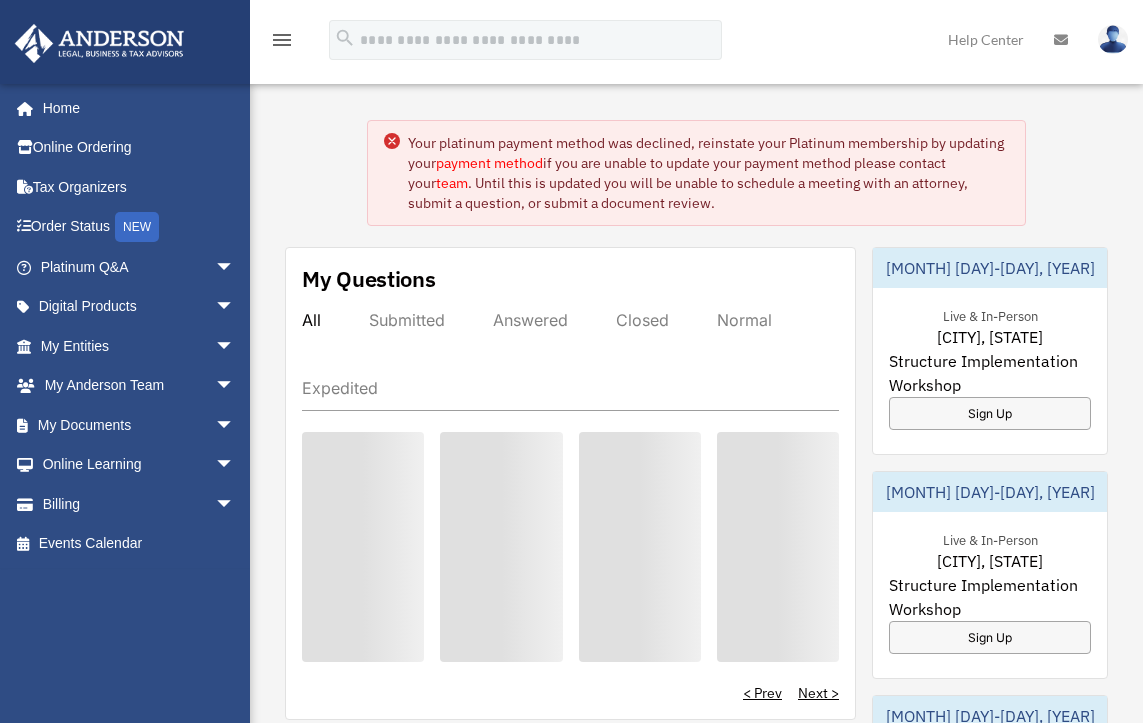 scroll, scrollTop: 0, scrollLeft: 0, axis: both 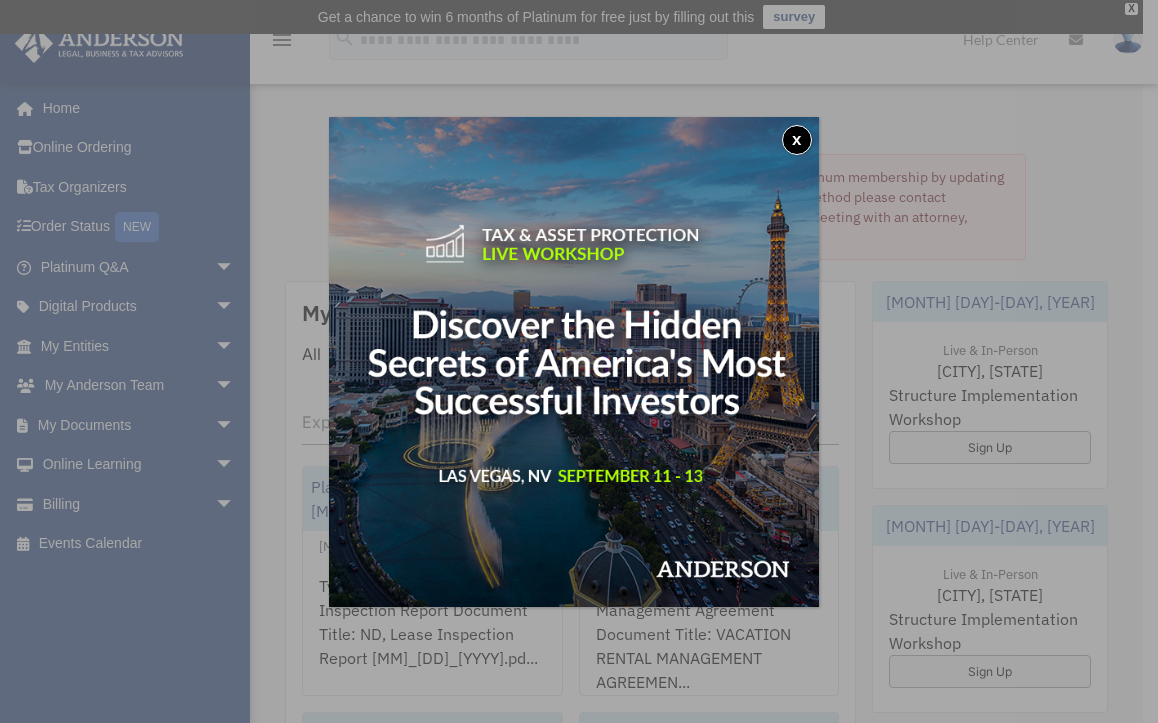 click on "x" at bounding box center (797, 140) 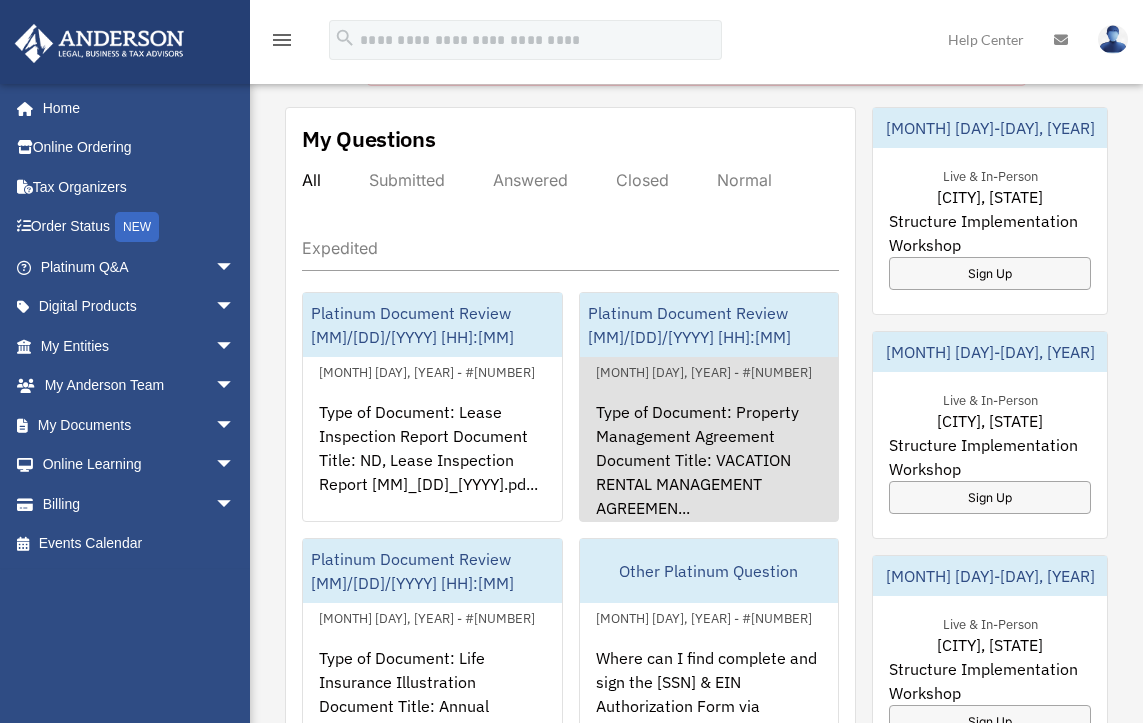 scroll, scrollTop: 148, scrollLeft: 0, axis: vertical 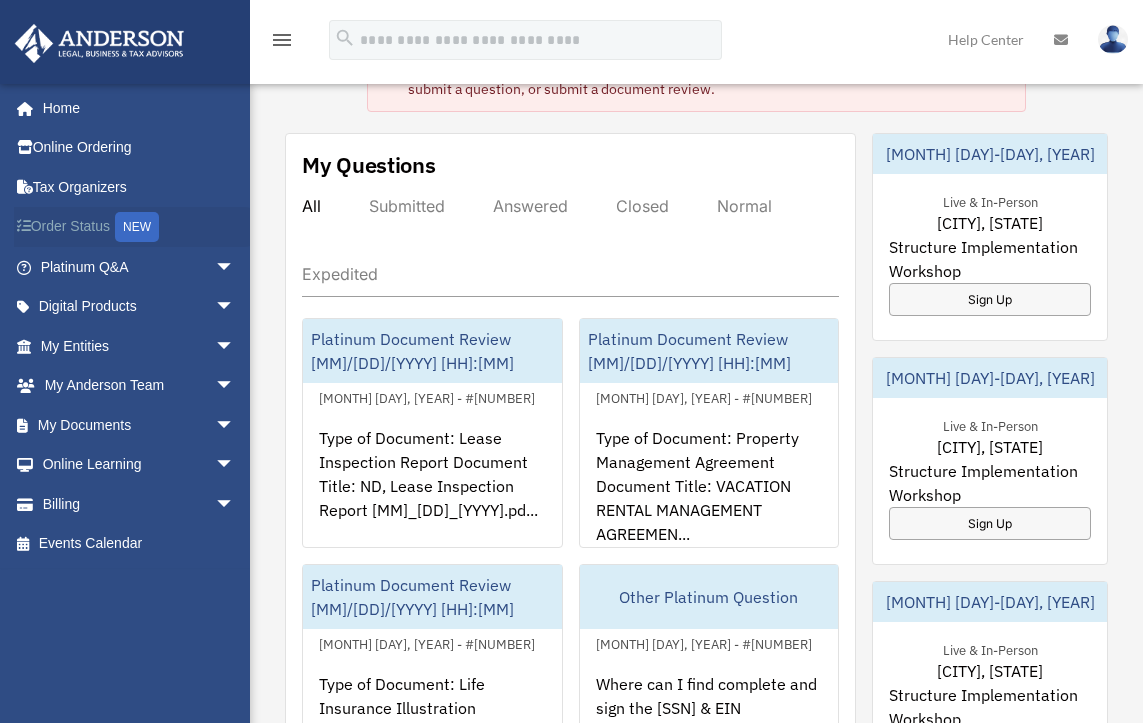 click on "Order Status  NEW" at bounding box center [139, 227] 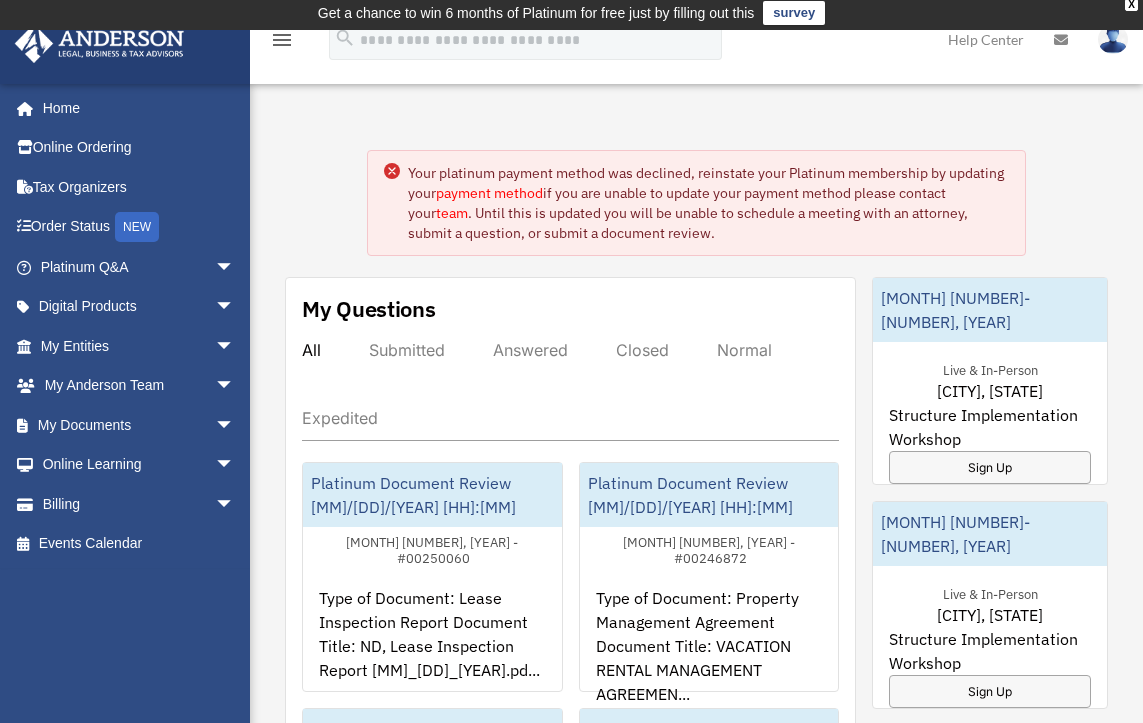scroll, scrollTop: 13, scrollLeft: 0, axis: vertical 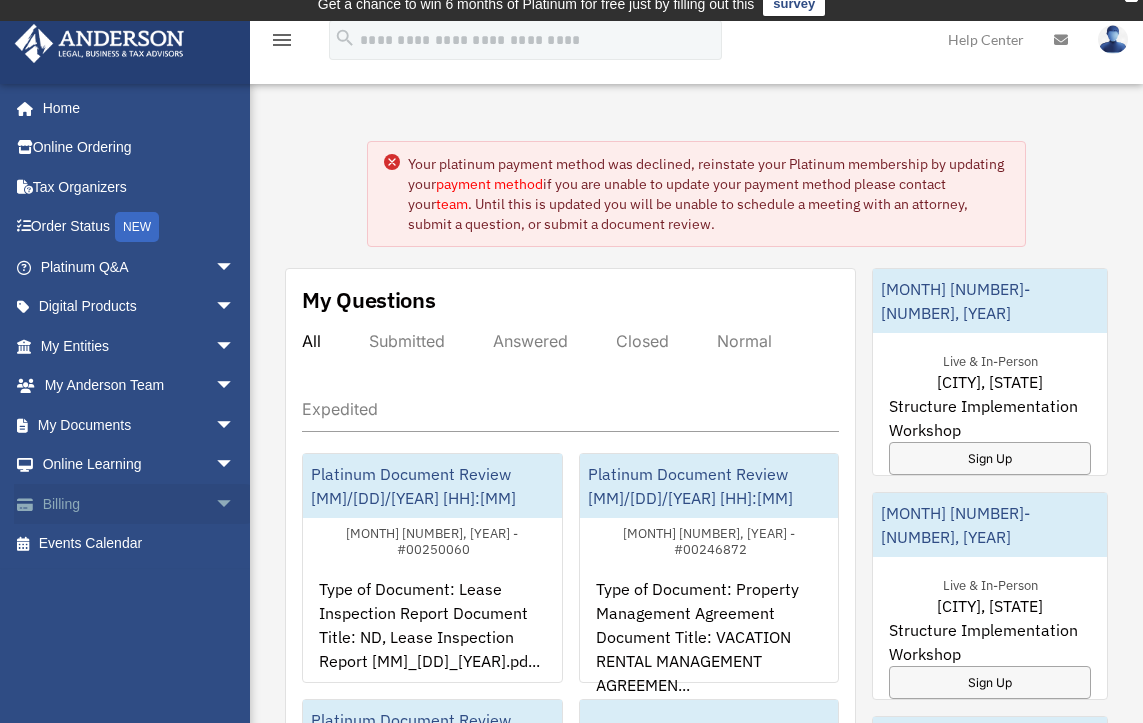 click on "Billing arrow_drop_down" at bounding box center [139, 504] 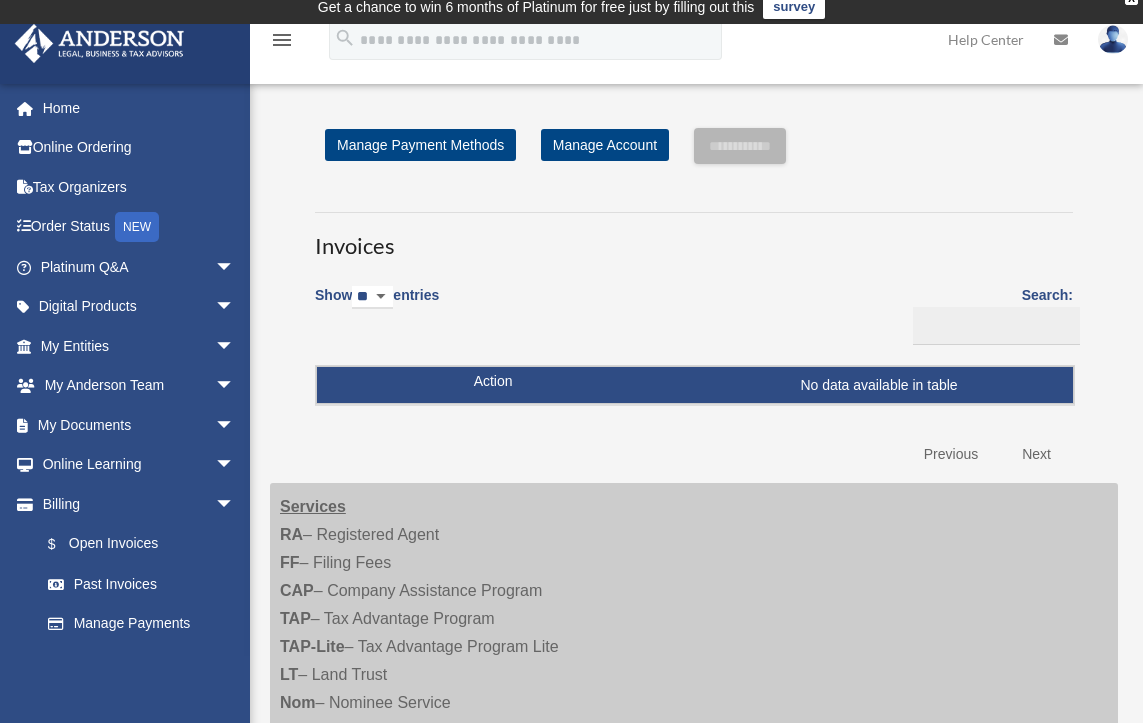 scroll, scrollTop: 32, scrollLeft: 0, axis: vertical 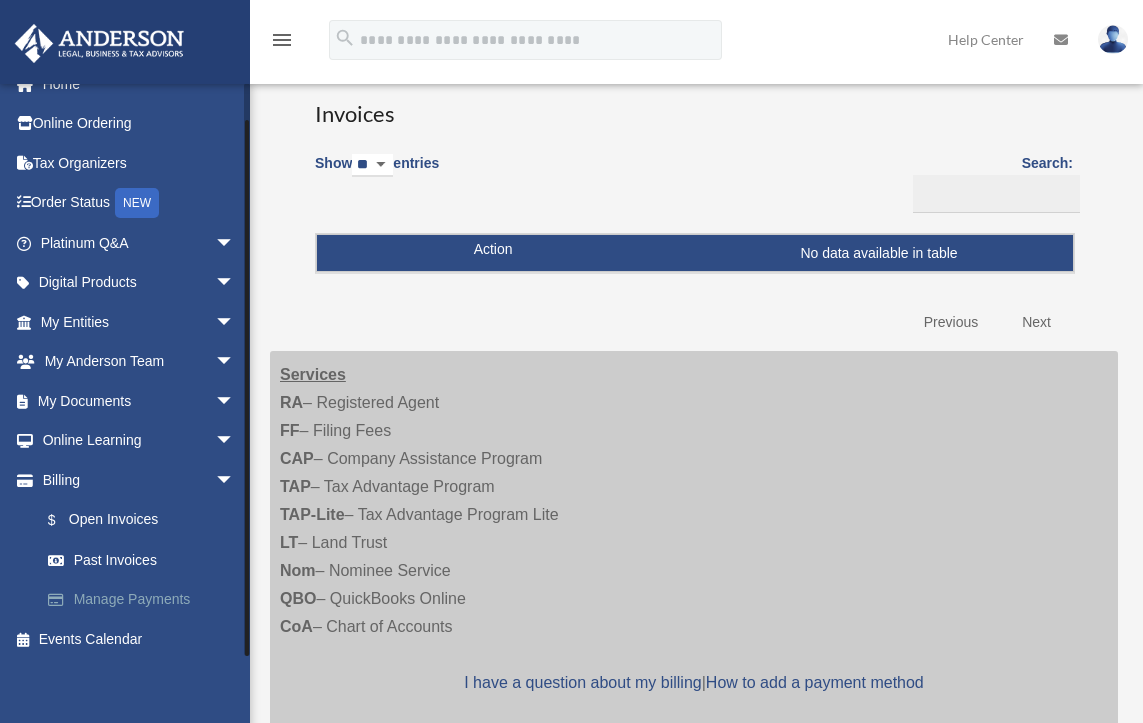 click on "Manage Payments" at bounding box center (146, 600) 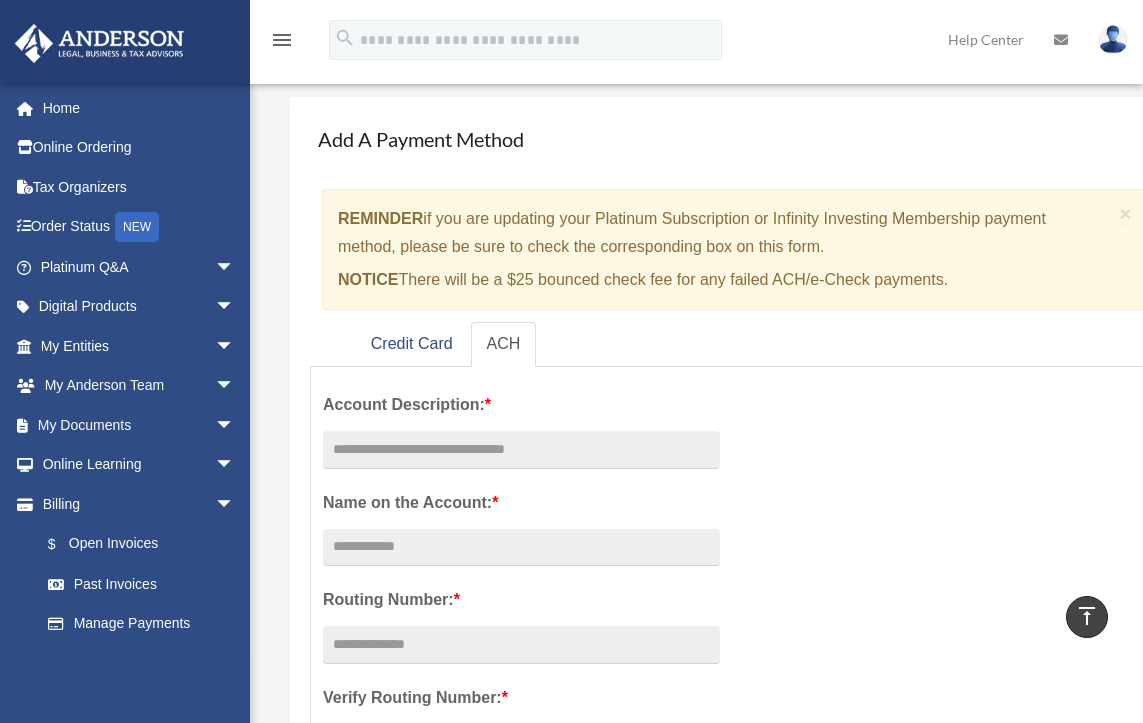 scroll, scrollTop: 0, scrollLeft: 0, axis: both 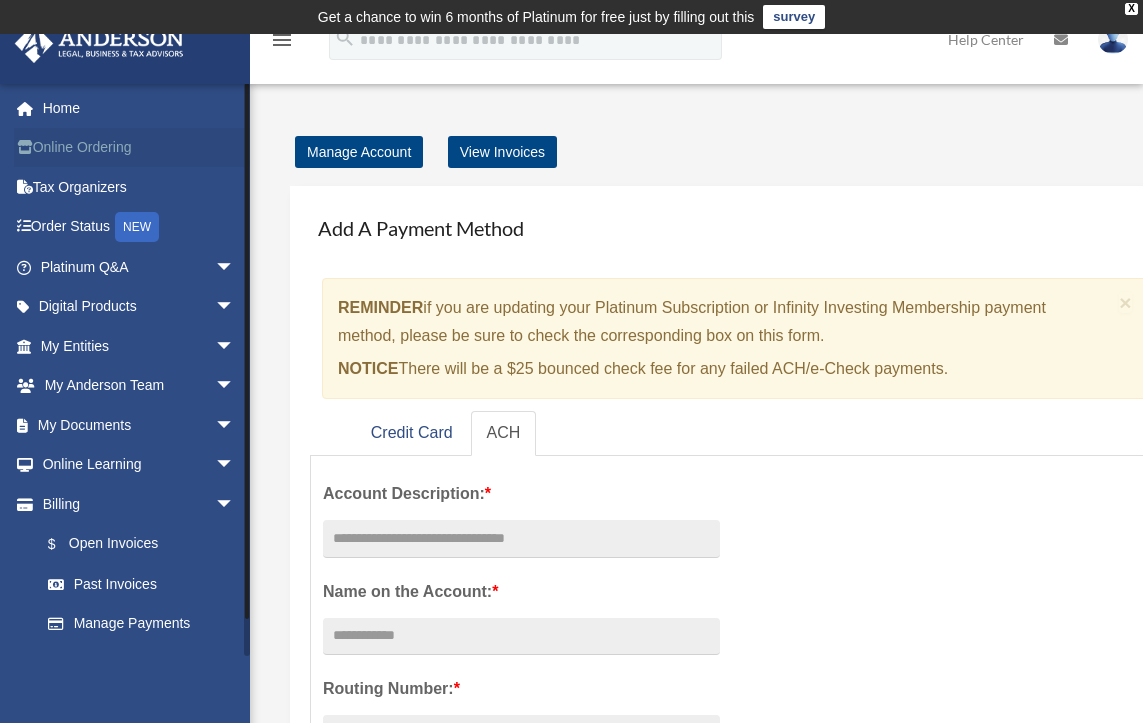 click on "Online Ordering" at bounding box center (139, 148) 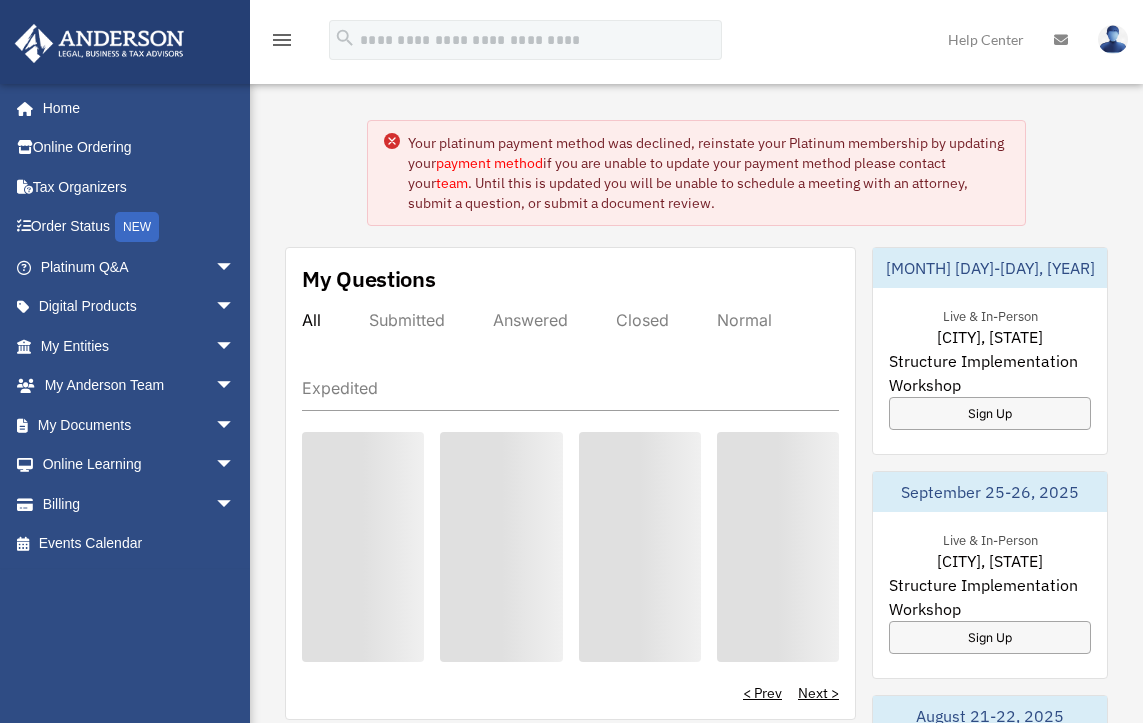 scroll, scrollTop: 0, scrollLeft: 0, axis: both 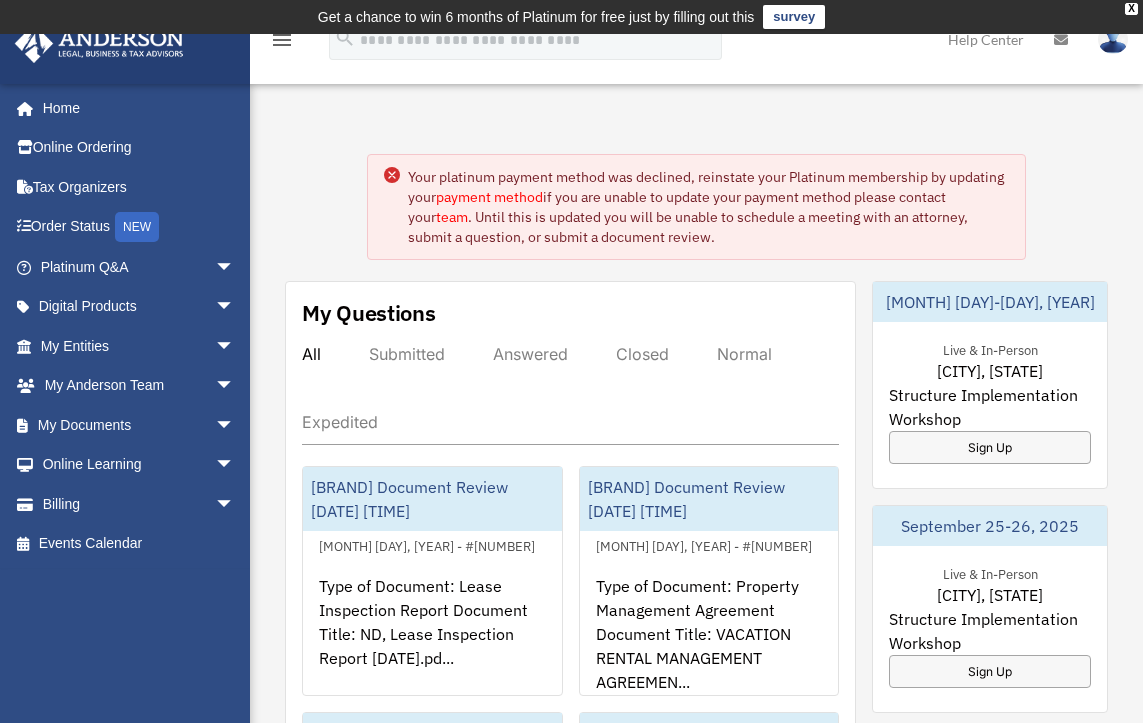 click on "payment method" at bounding box center (489, 197) 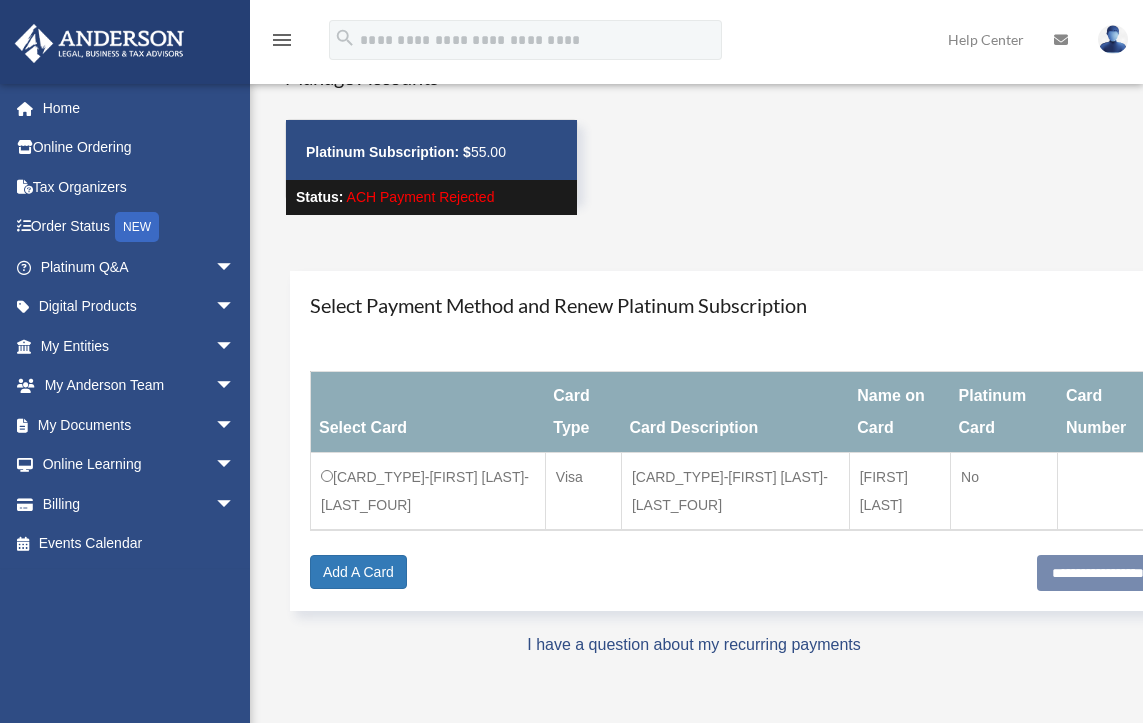 scroll, scrollTop: 177, scrollLeft: 0, axis: vertical 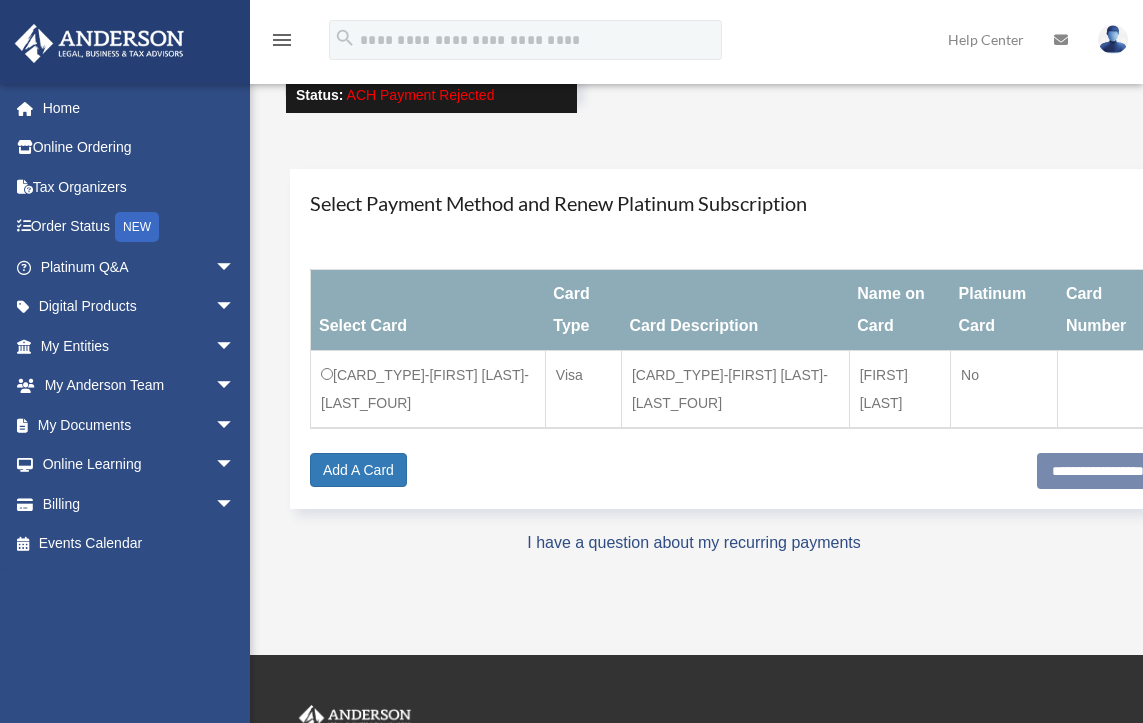 click on "Visa-Brandon-Stevenson-4030" at bounding box center [735, 390] 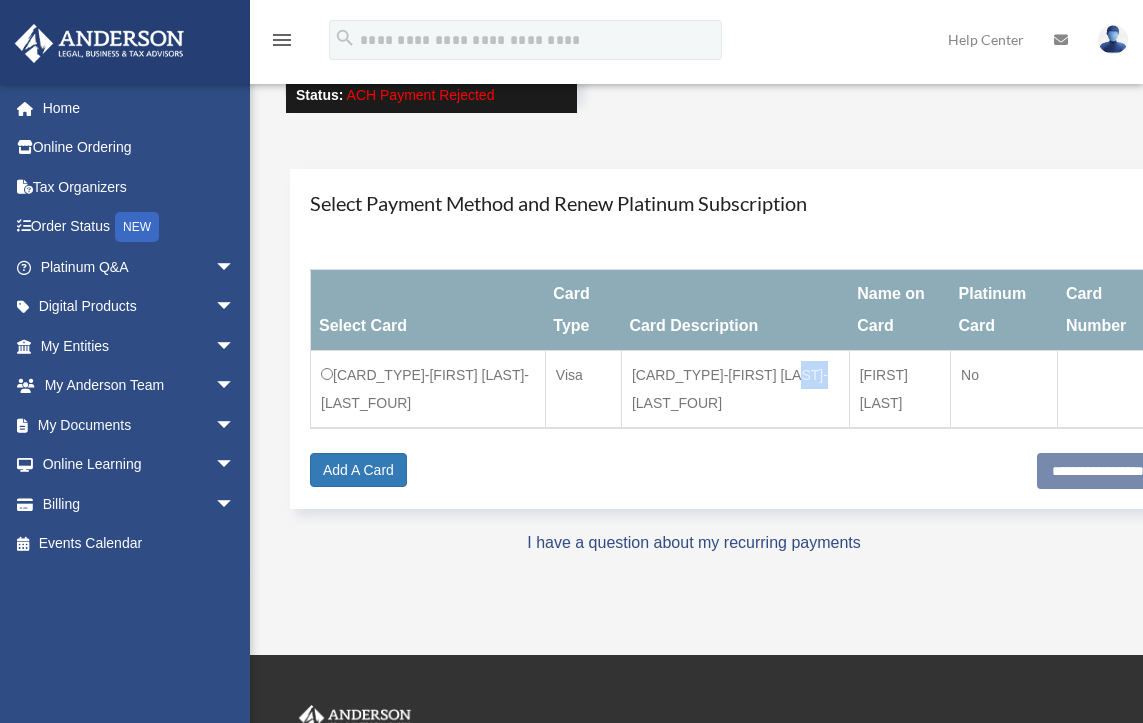 click on "Visa-Brandon-Stevenson-4030" at bounding box center (735, 390) 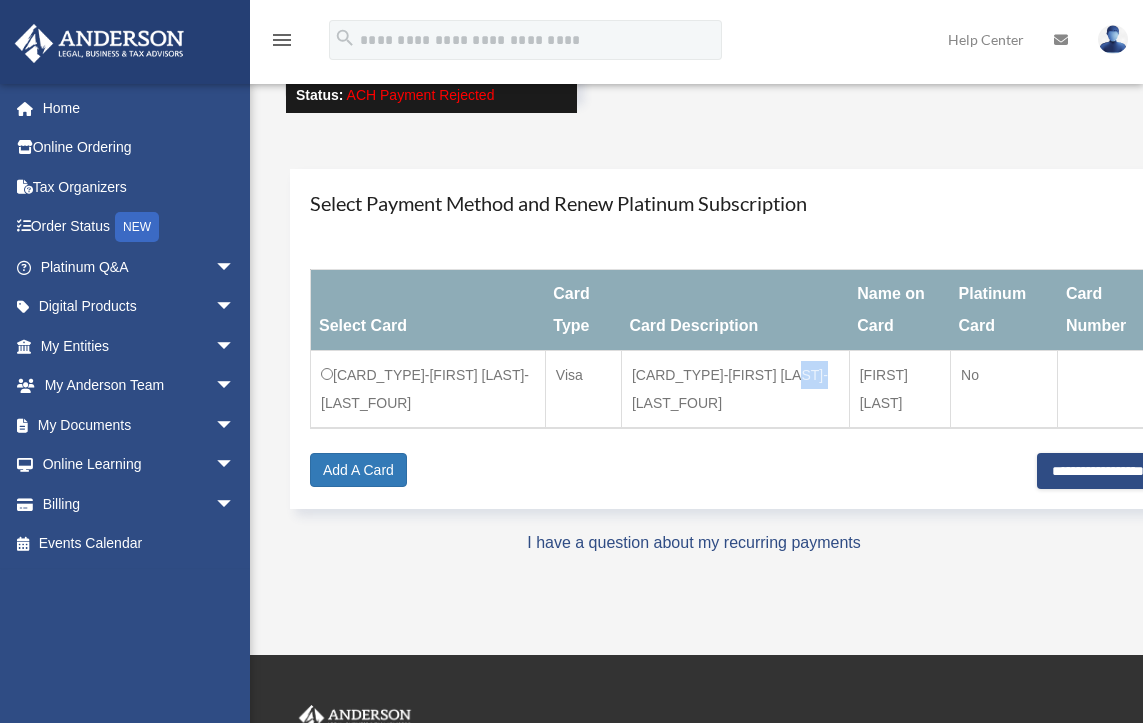 click on "**********" at bounding box center [1098, 471] 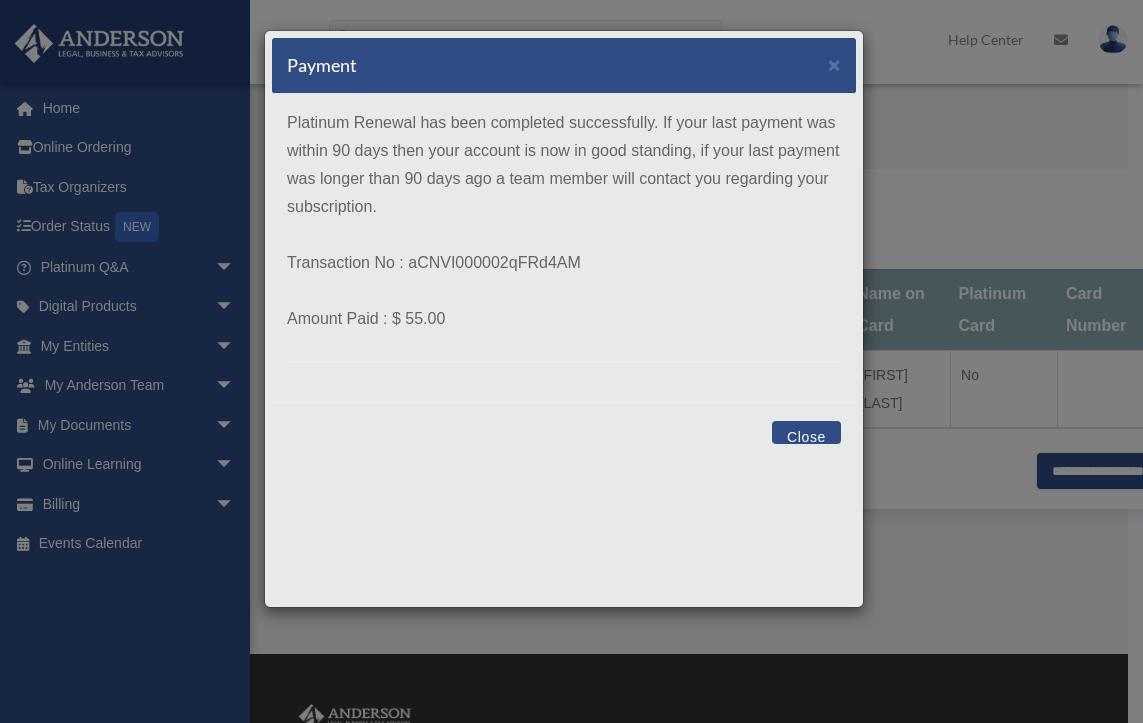 click on "Close" at bounding box center [806, 432] 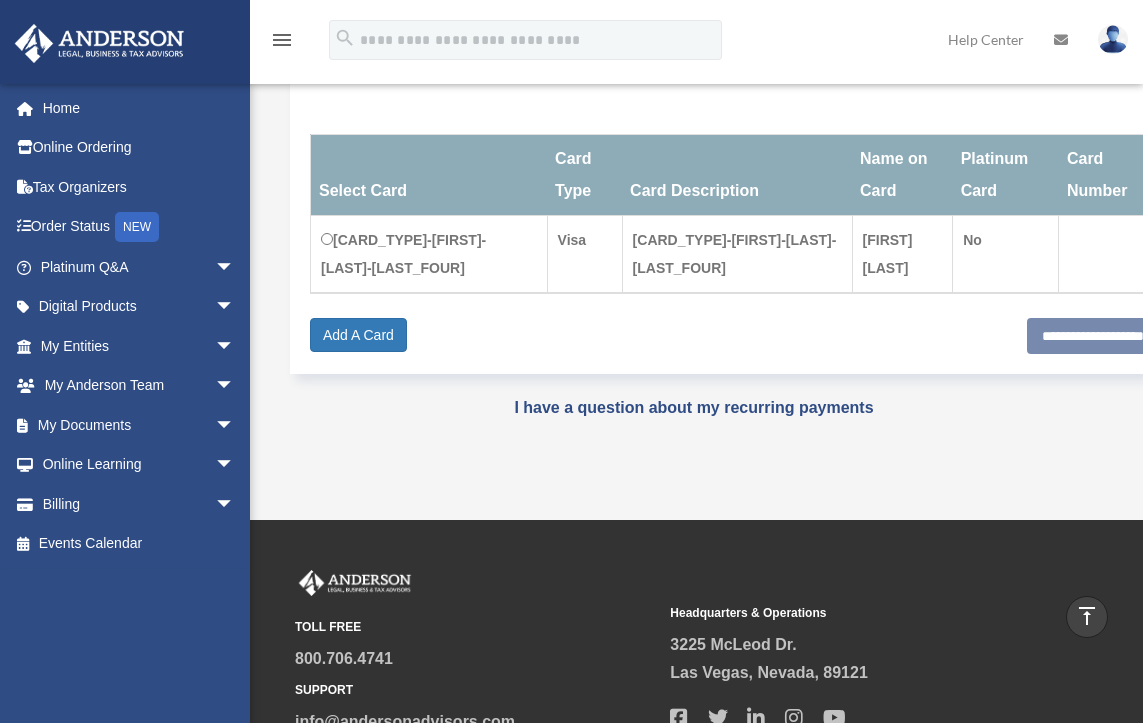 scroll, scrollTop: 0, scrollLeft: 0, axis: both 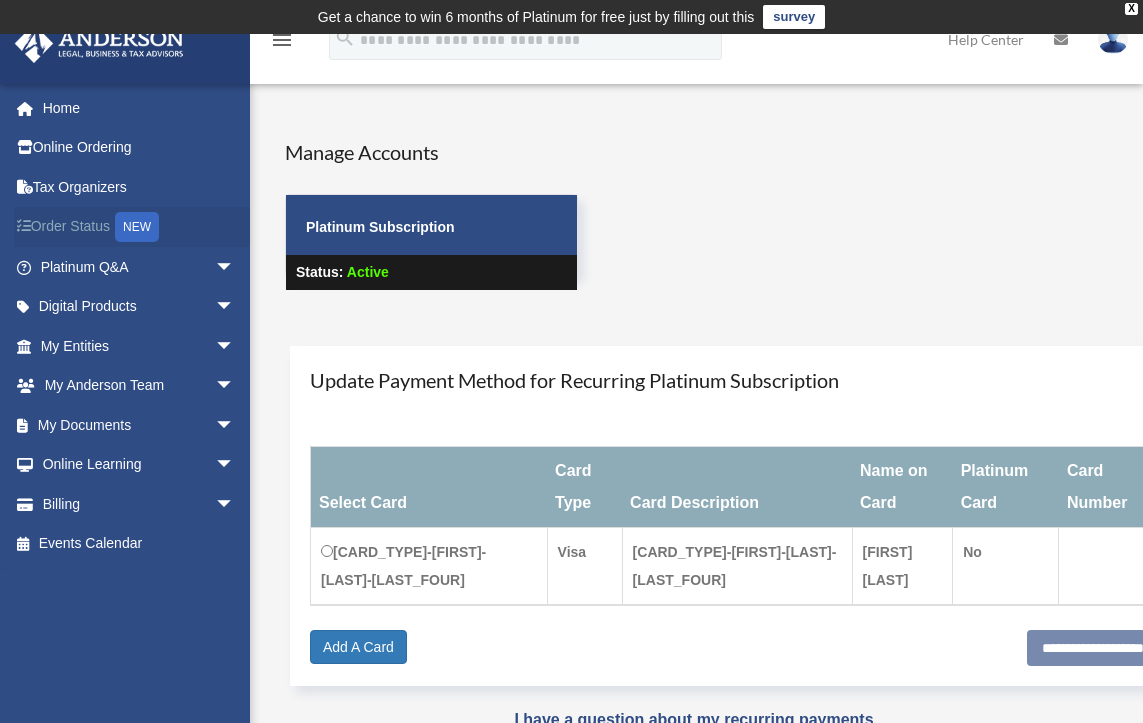 click on "Order Status  NEW" at bounding box center [139, 227] 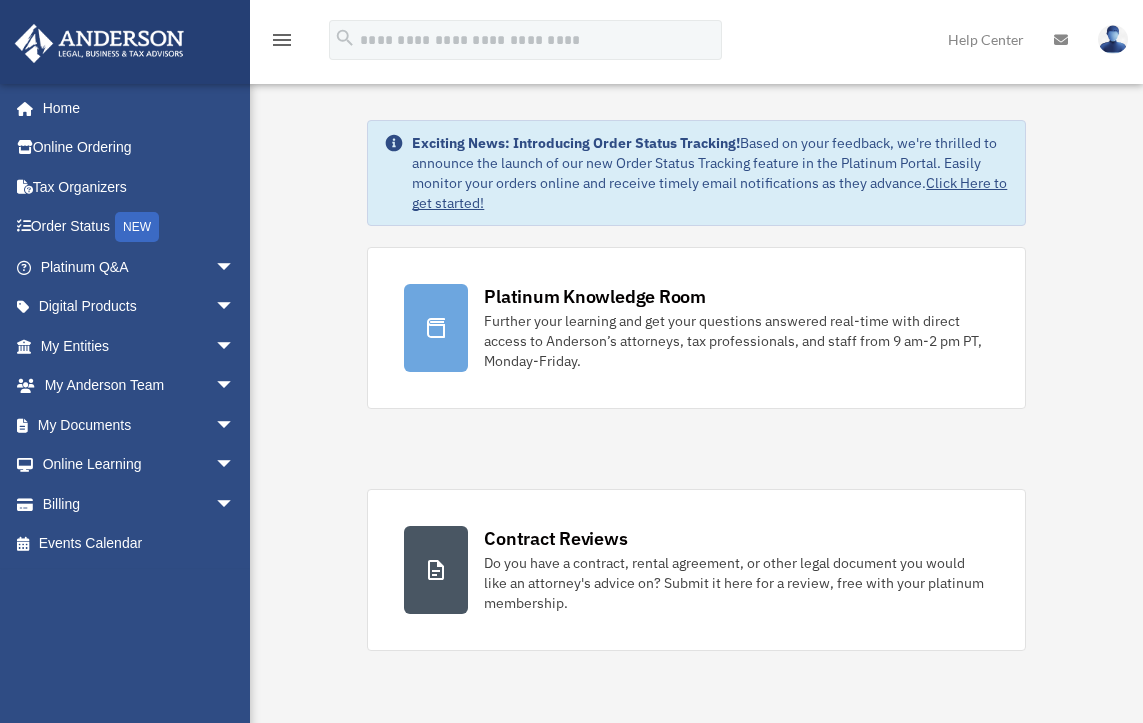 scroll, scrollTop: 0, scrollLeft: 0, axis: both 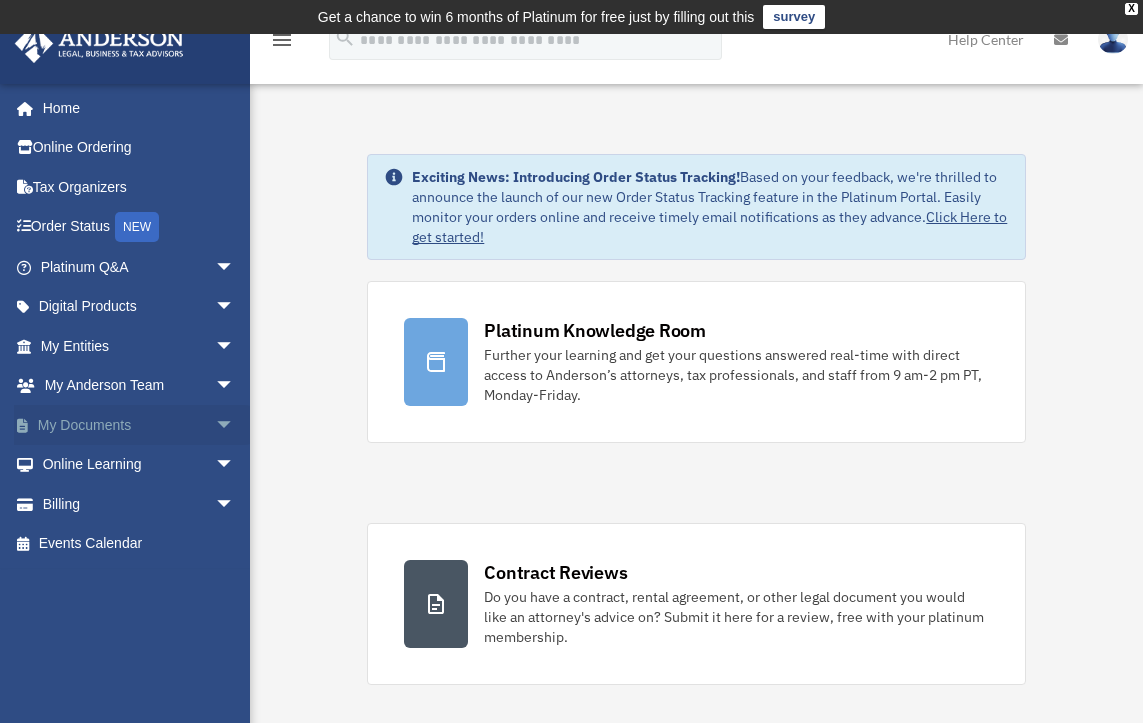 click on "My Documents arrow_drop_down" at bounding box center [139, 425] 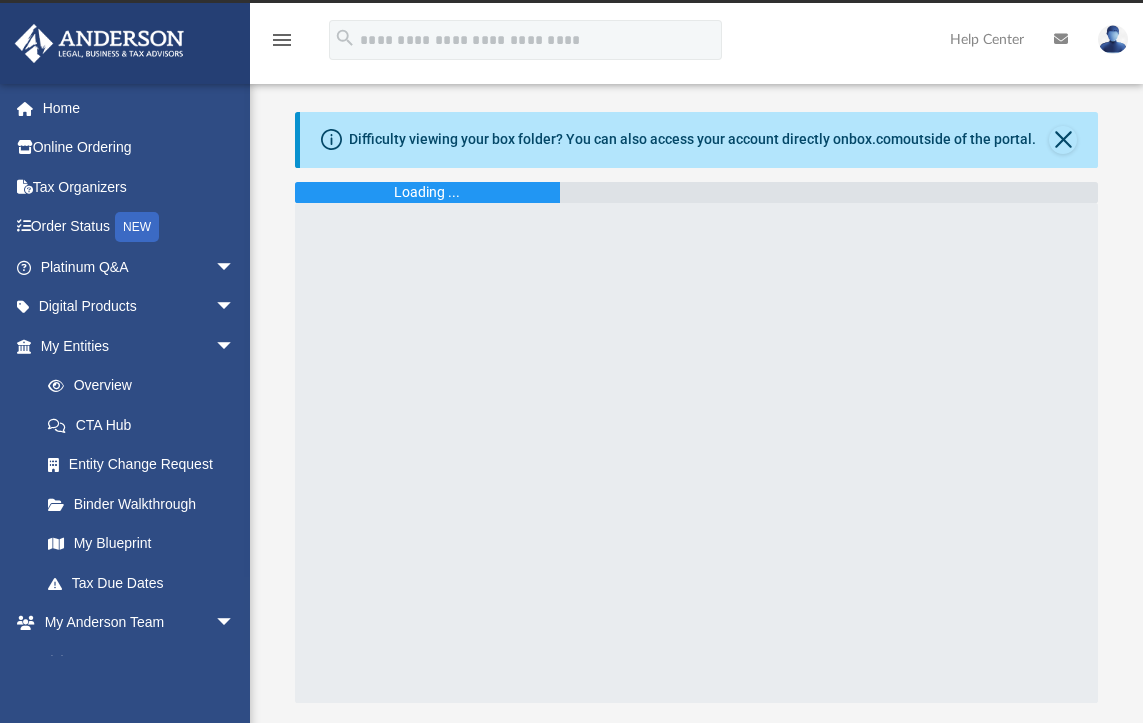 scroll, scrollTop: 0, scrollLeft: 0, axis: both 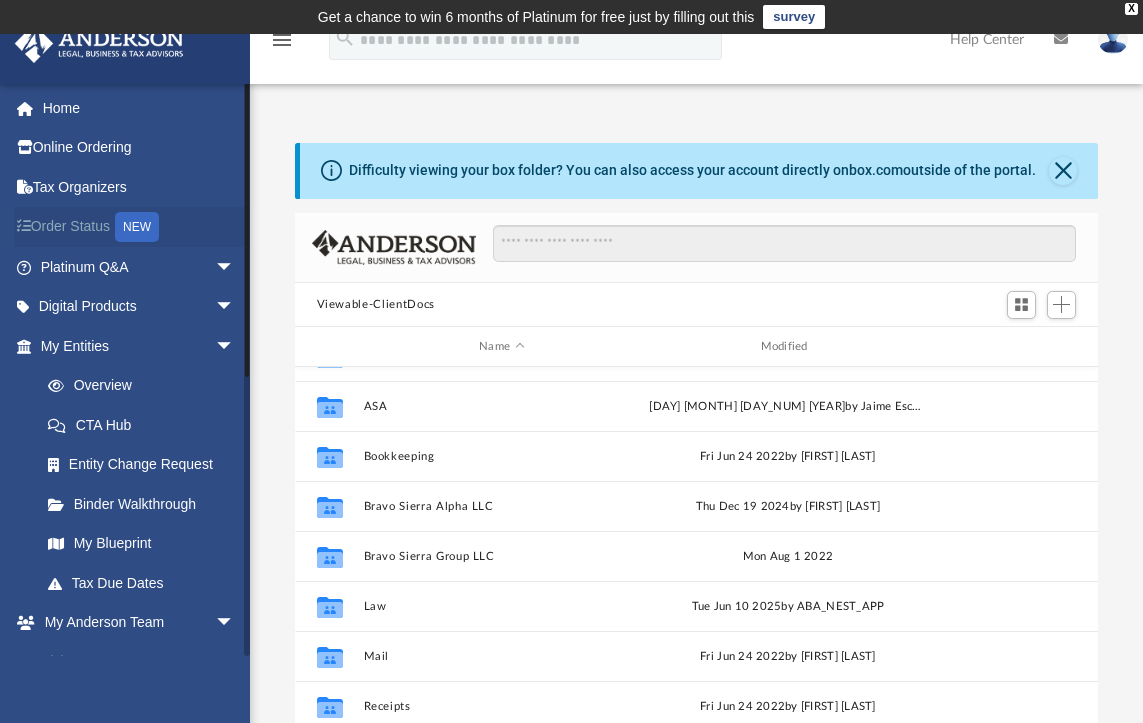 click on "Order Status  NEW" at bounding box center [139, 227] 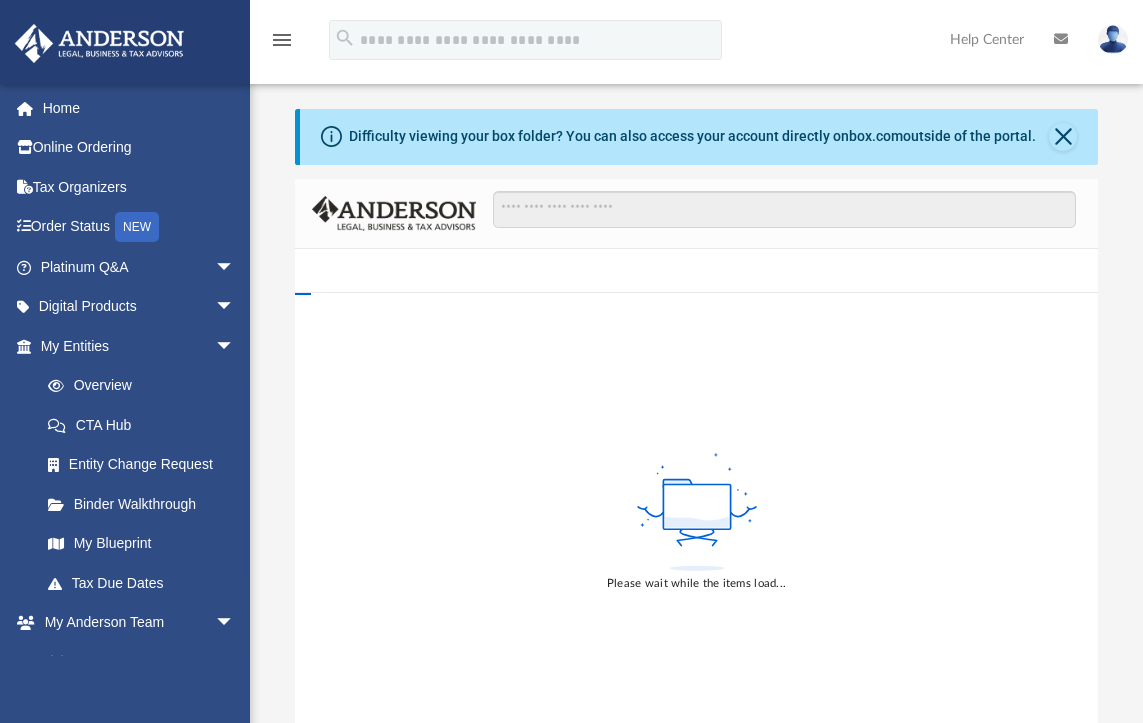 scroll, scrollTop: 0, scrollLeft: 0, axis: both 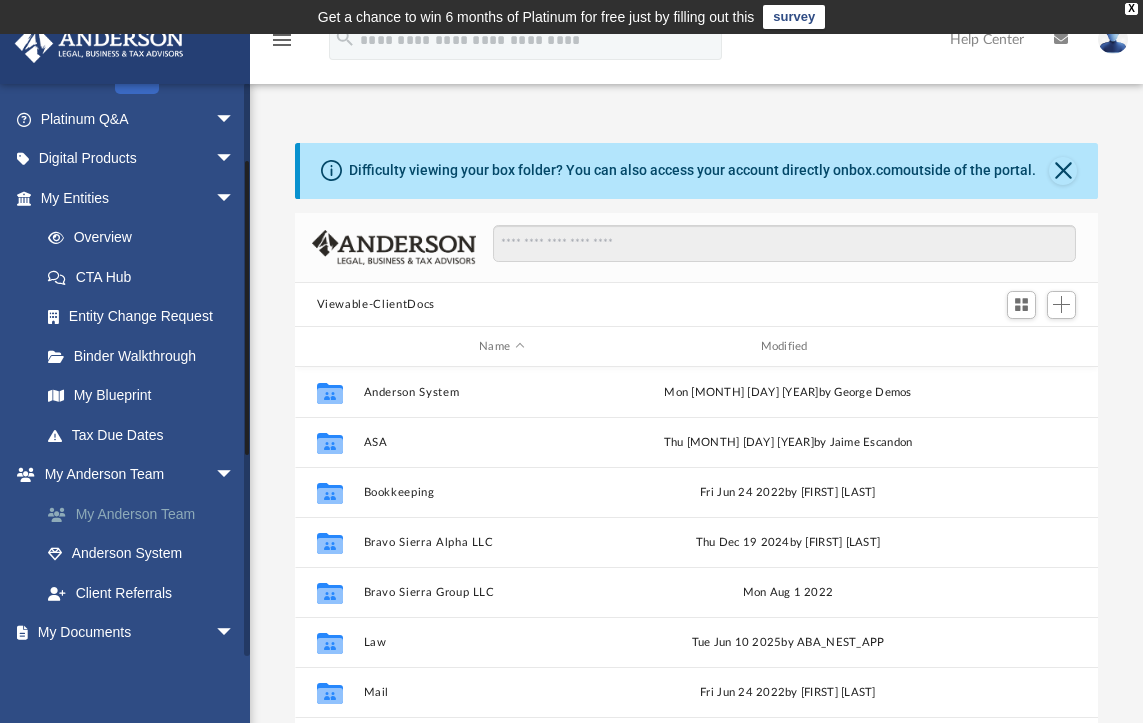 click on "My Anderson Team" at bounding box center (146, 514) 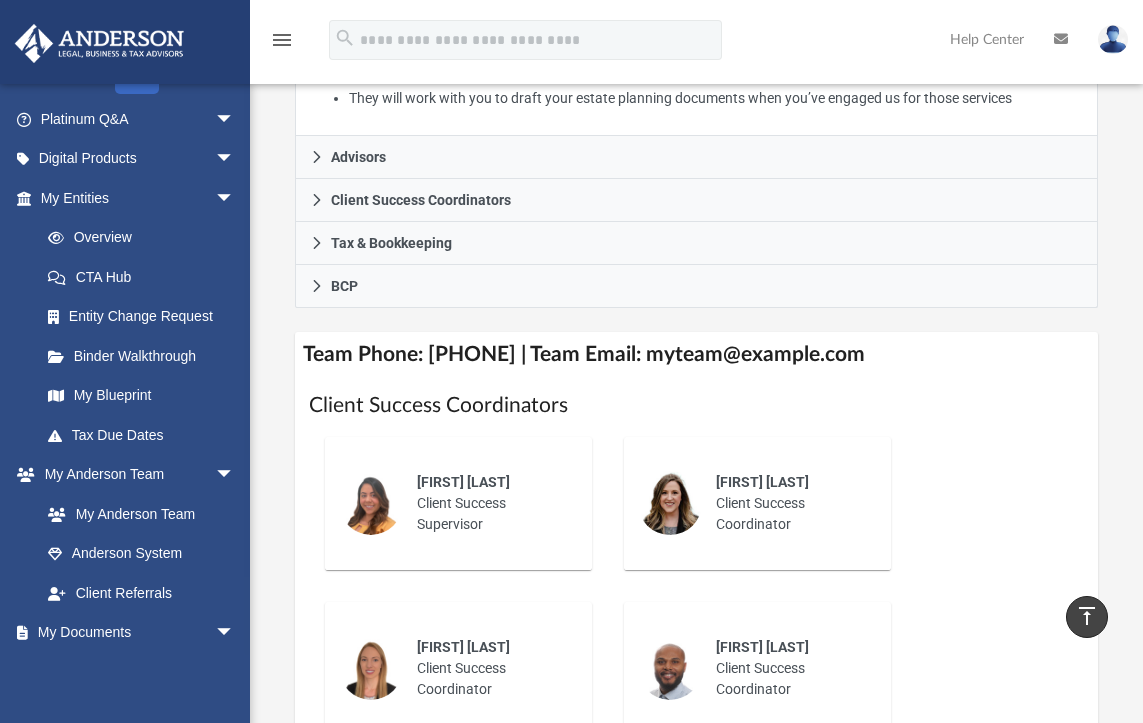 scroll, scrollTop: 707, scrollLeft: 0, axis: vertical 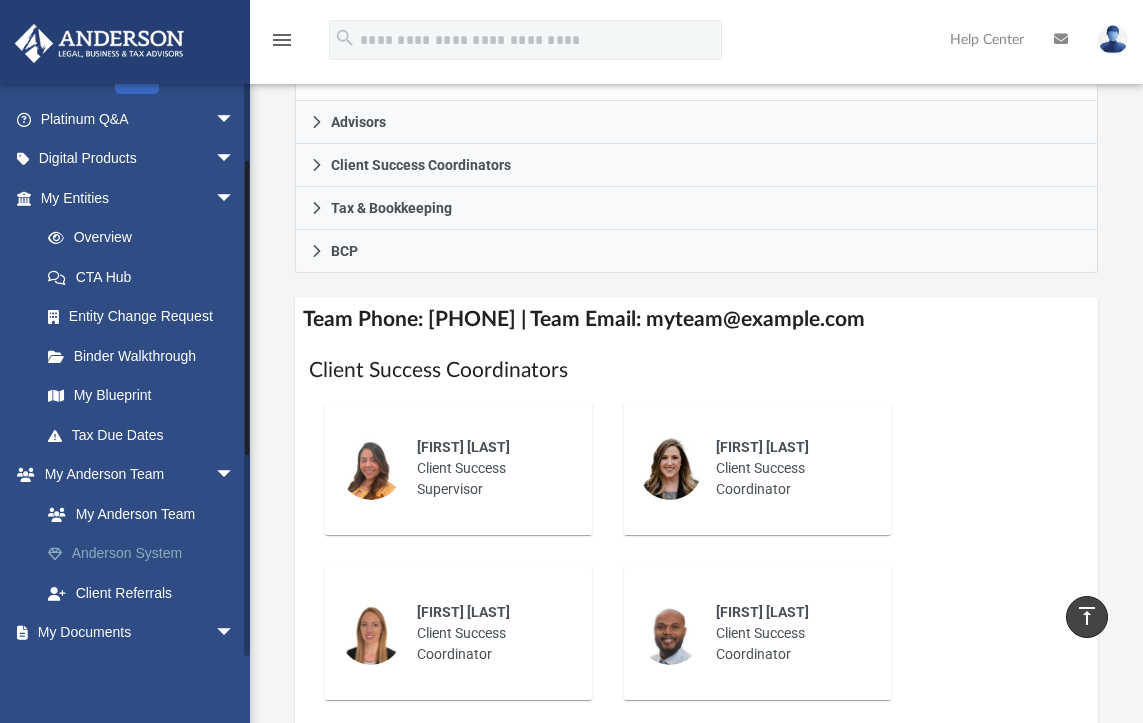 click on "Anderson System" at bounding box center (146, 554) 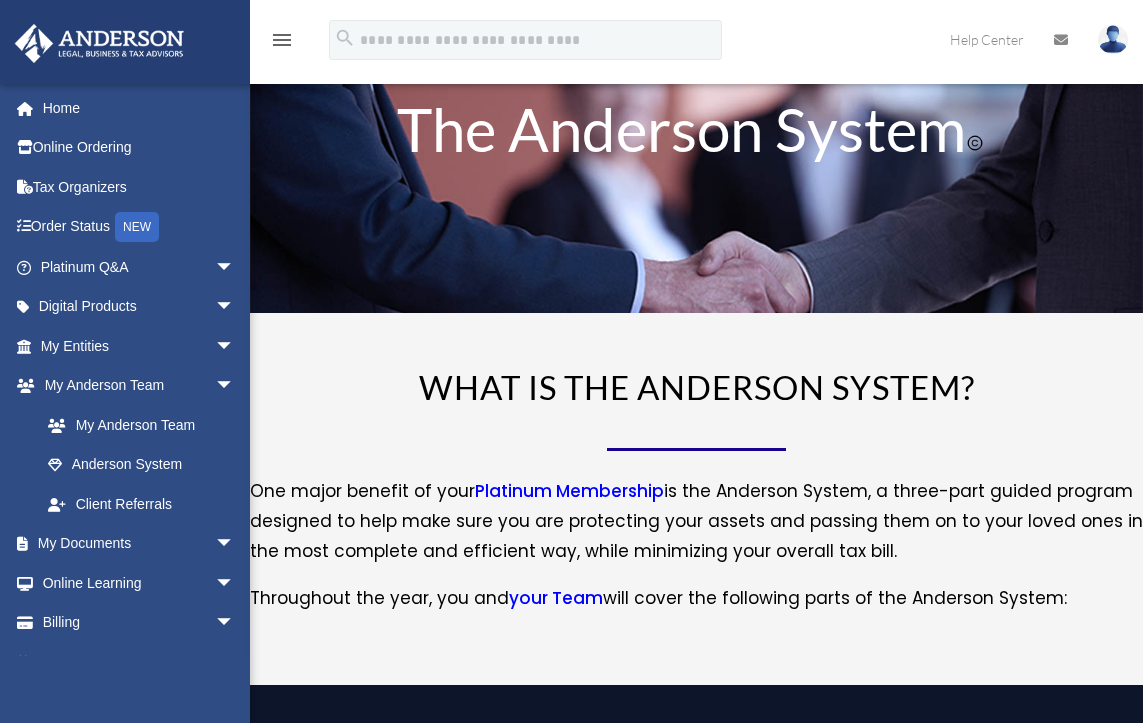 scroll, scrollTop: 0, scrollLeft: 0, axis: both 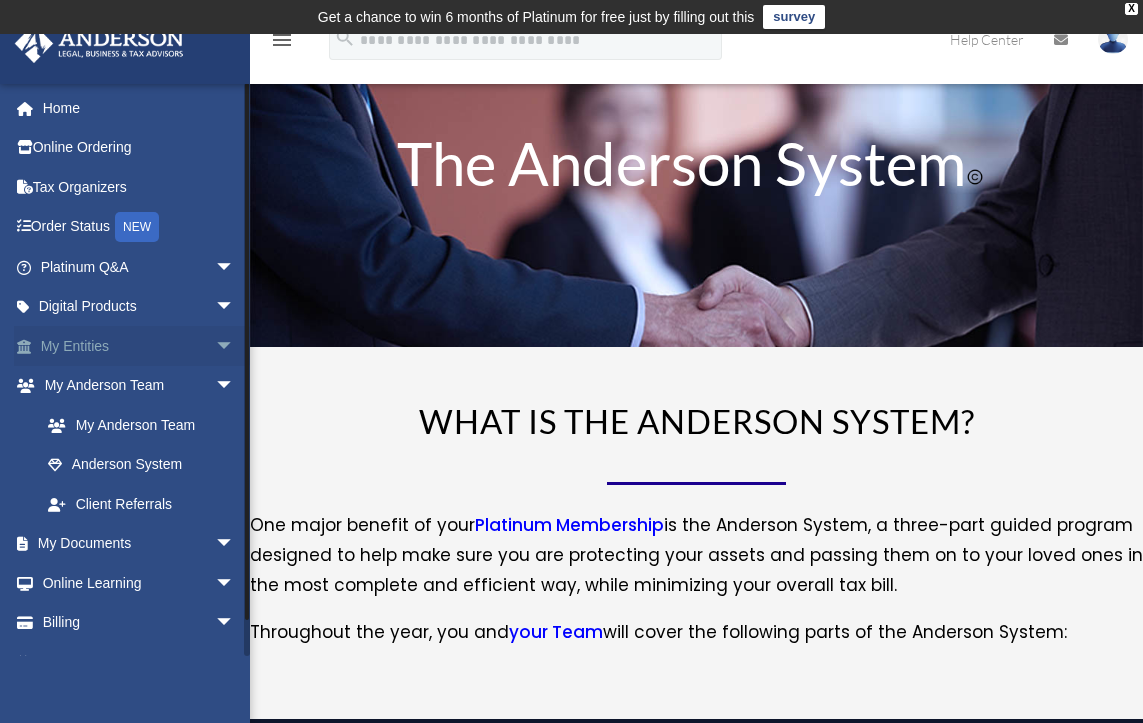 click on "My Entities arrow_drop_down" at bounding box center [139, 346] 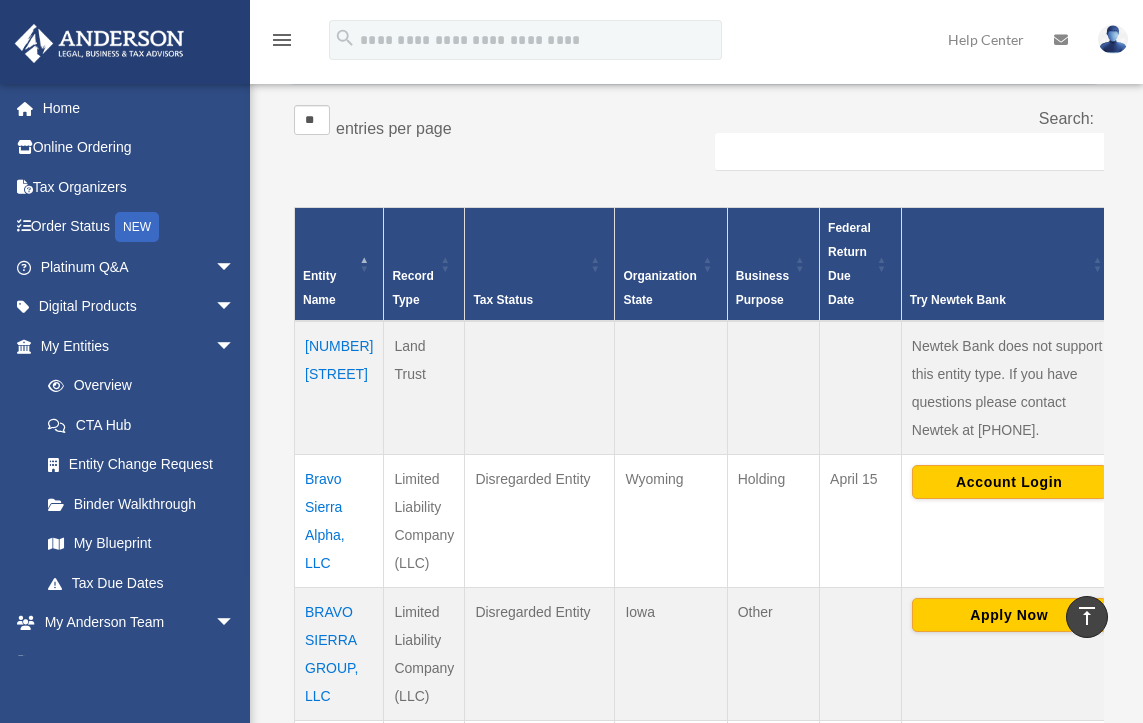 scroll, scrollTop: 0, scrollLeft: 0, axis: both 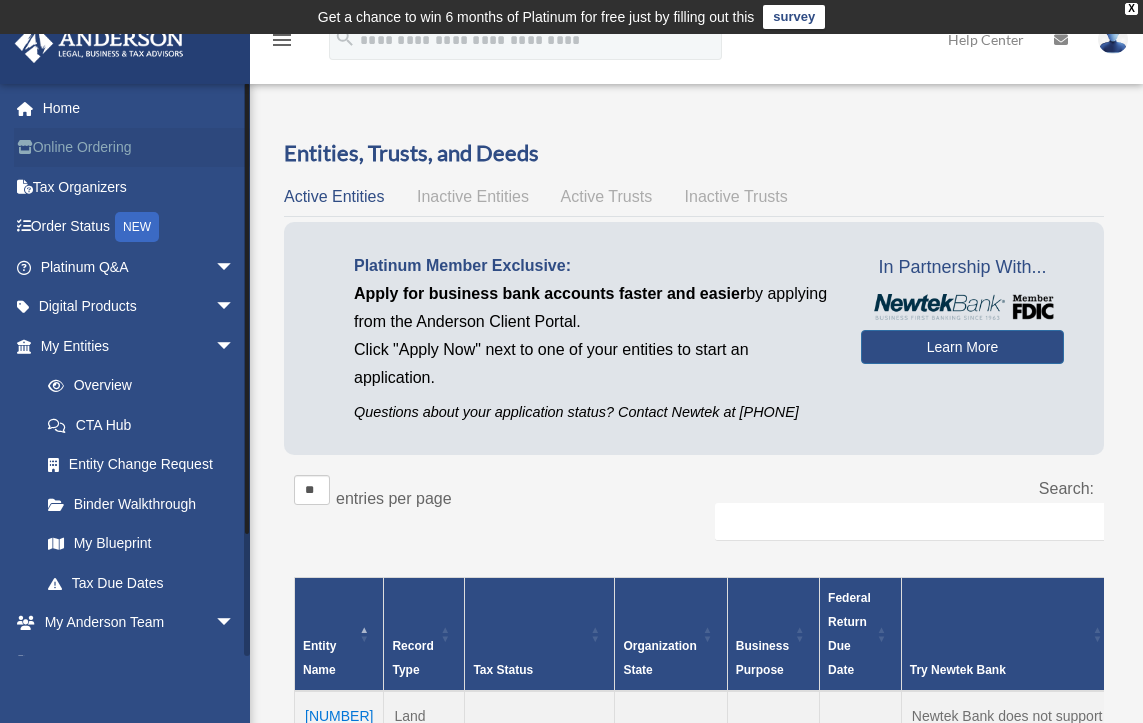 click on "Online Ordering" at bounding box center (139, 148) 